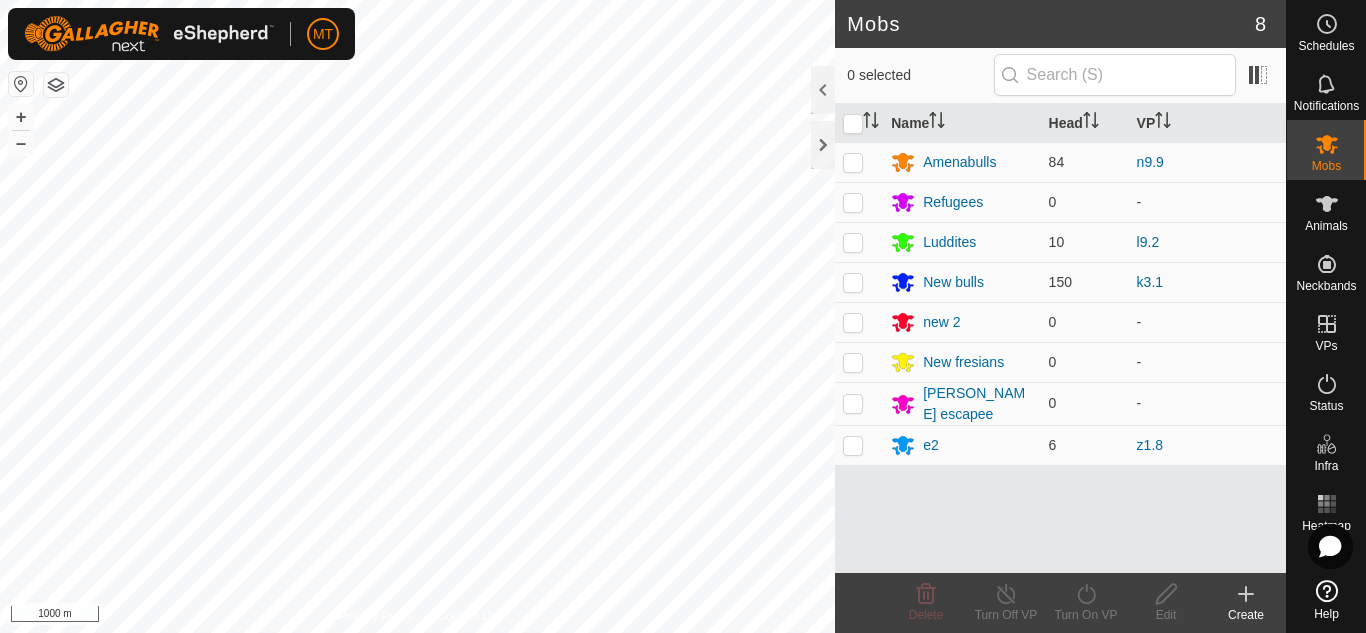 scroll, scrollTop: 0, scrollLeft: 0, axis: both 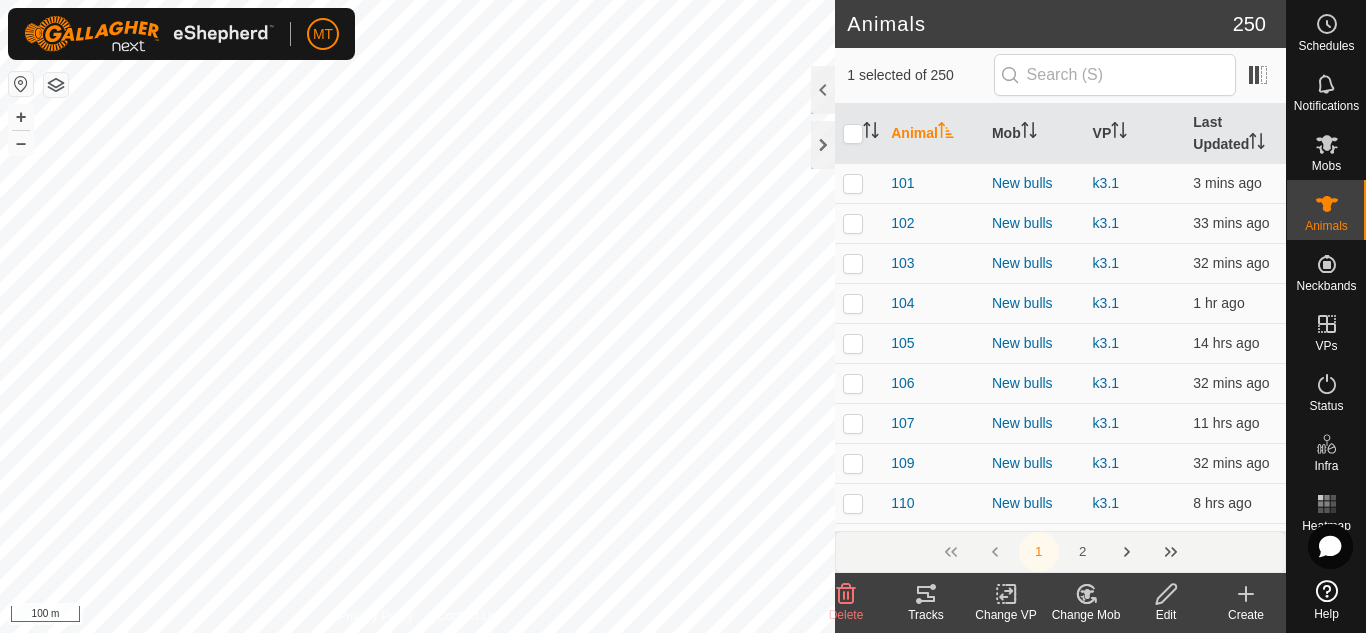 click 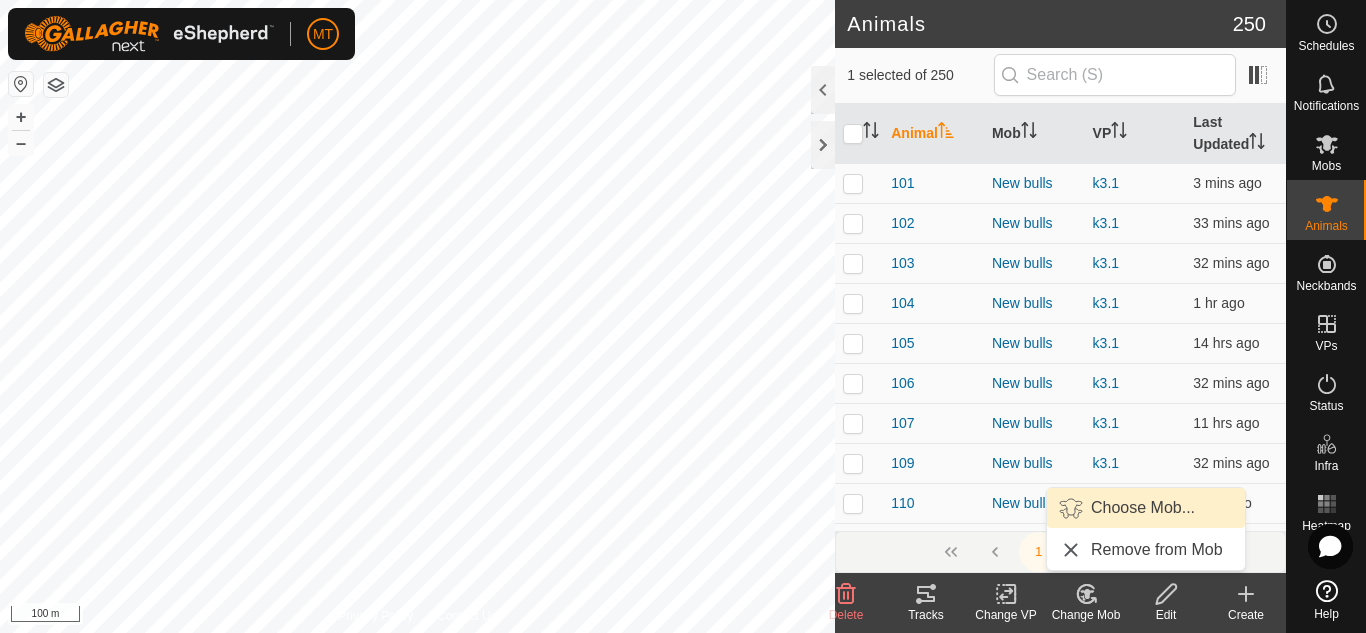 click on "Choose Mob..." at bounding box center [1146, 508] 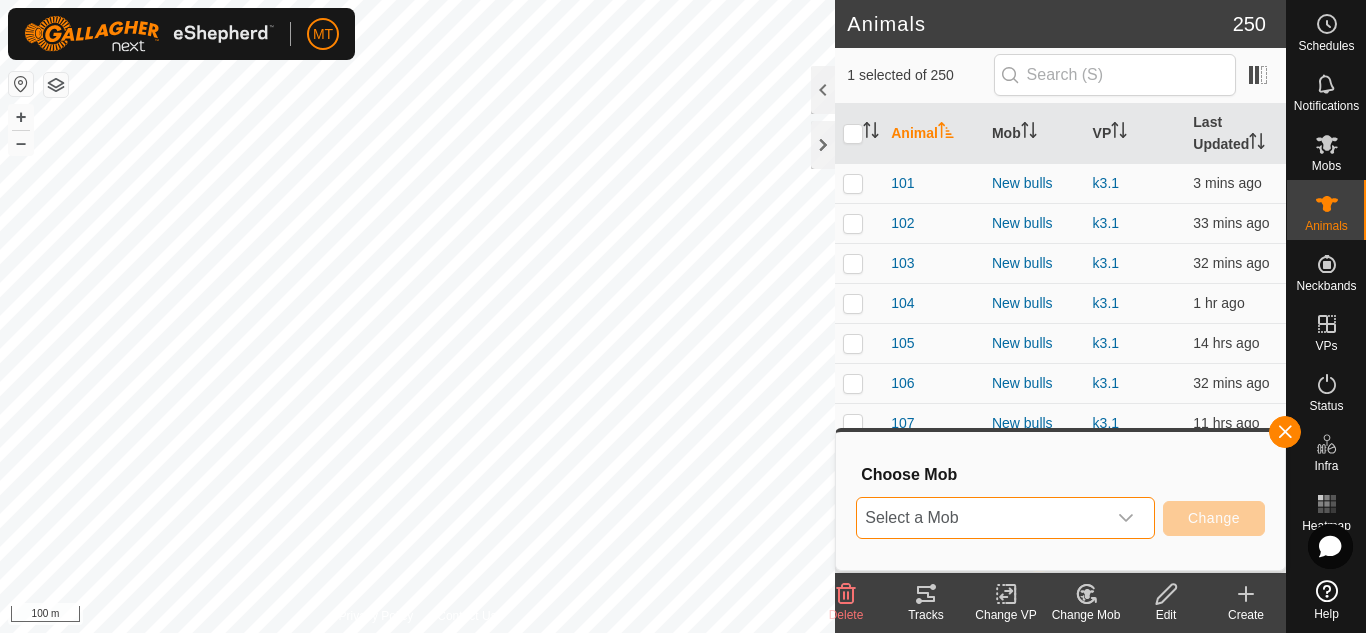 click on "Select a Mob" at bounding box center (981, 518) 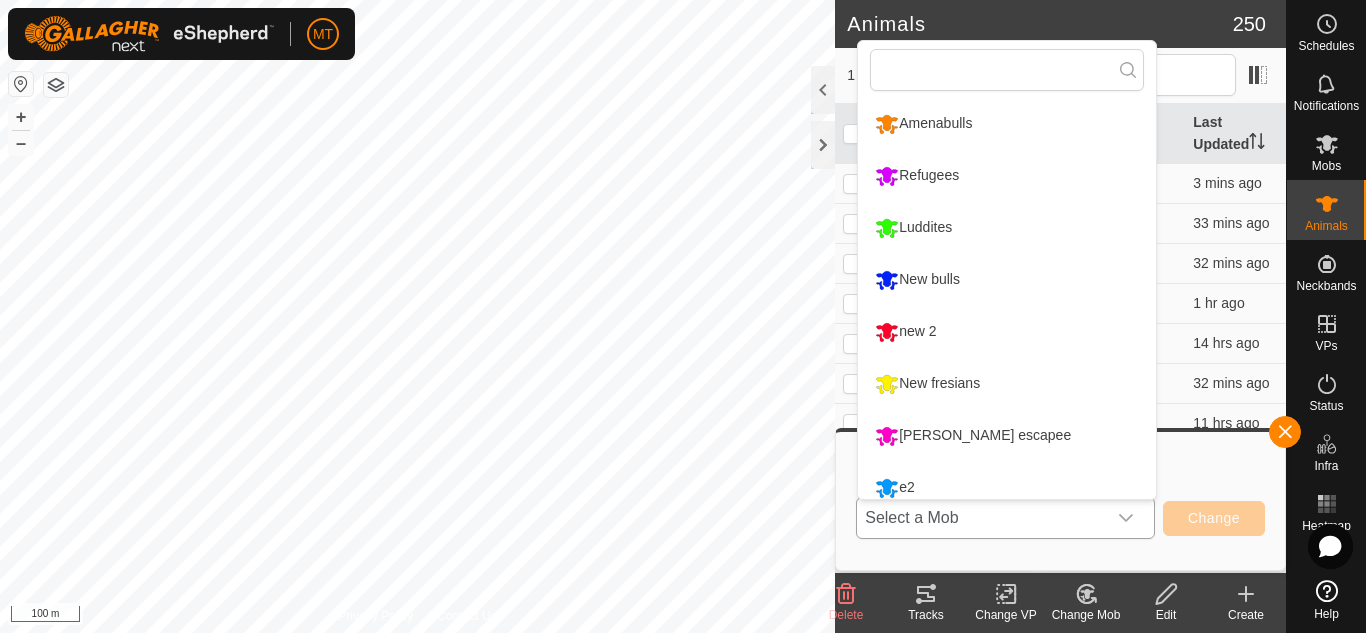 click on "e2" at bounding box center [1007, 488] 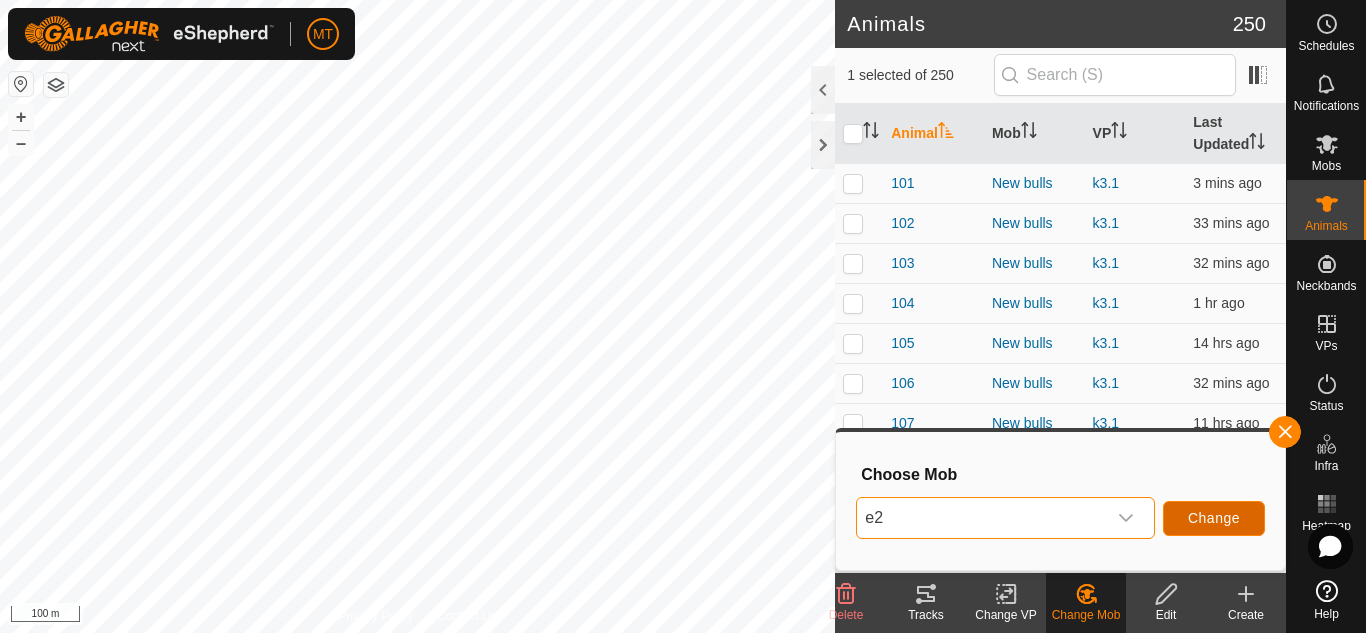 click on "Change" at bounding box center [1214, 518] 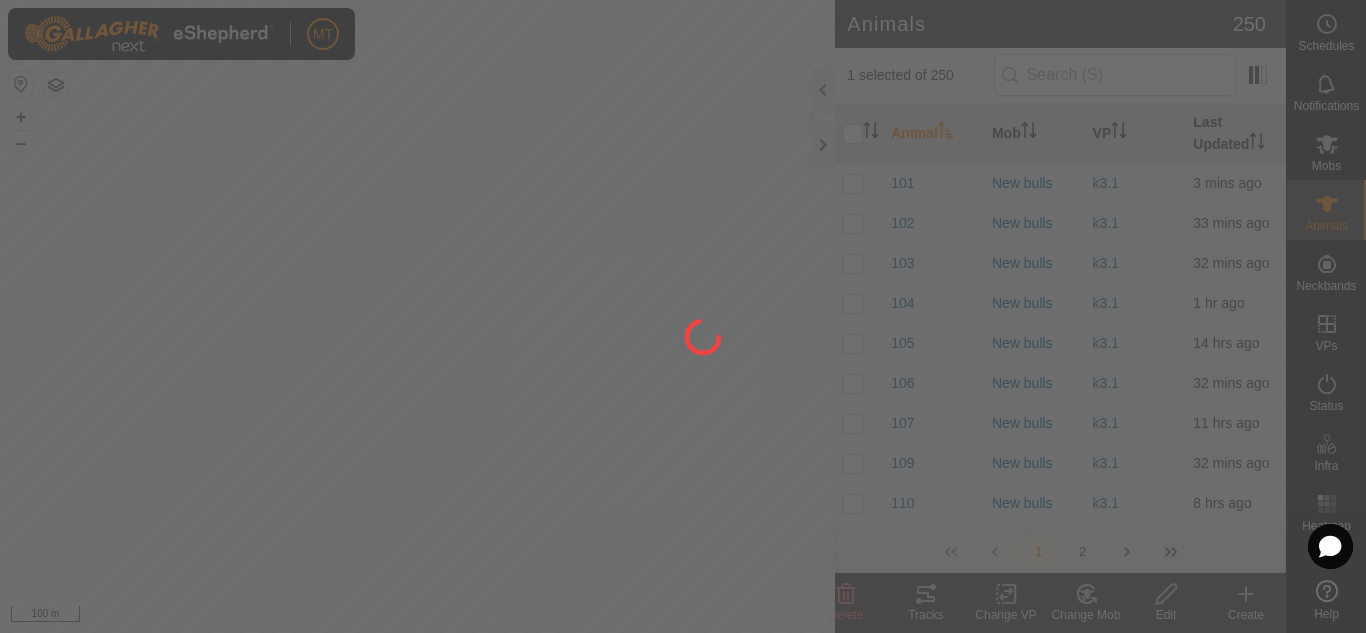 checkbox on "false" 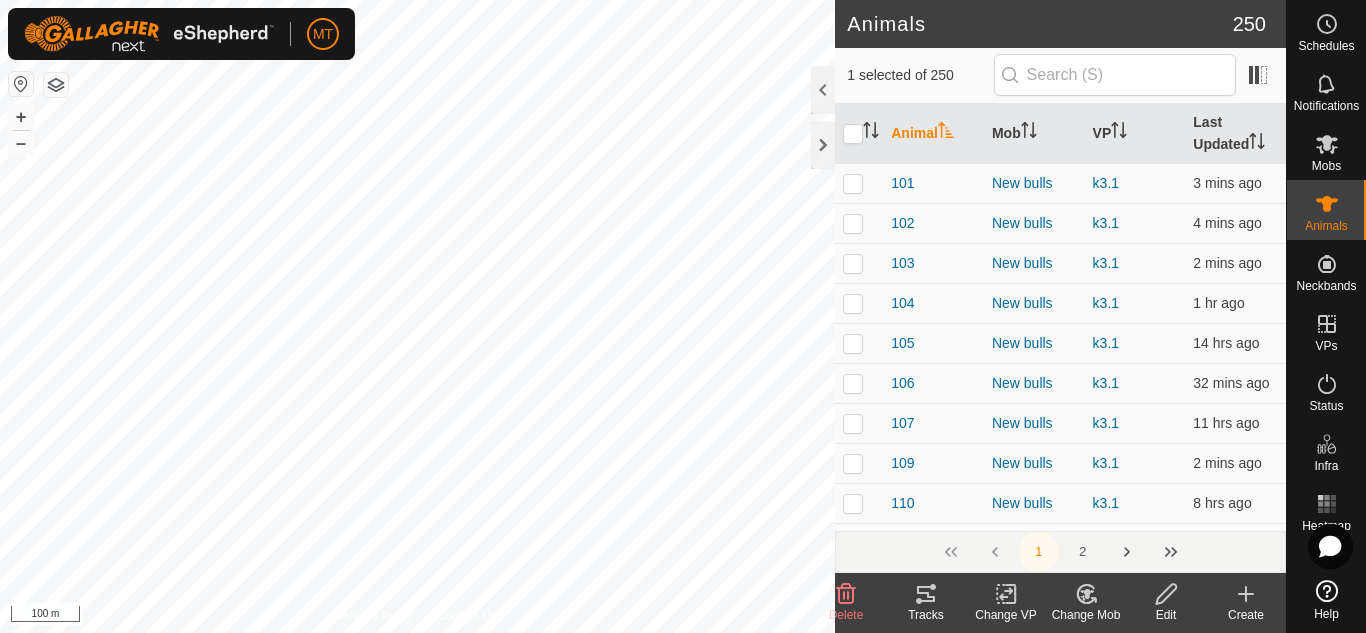 click 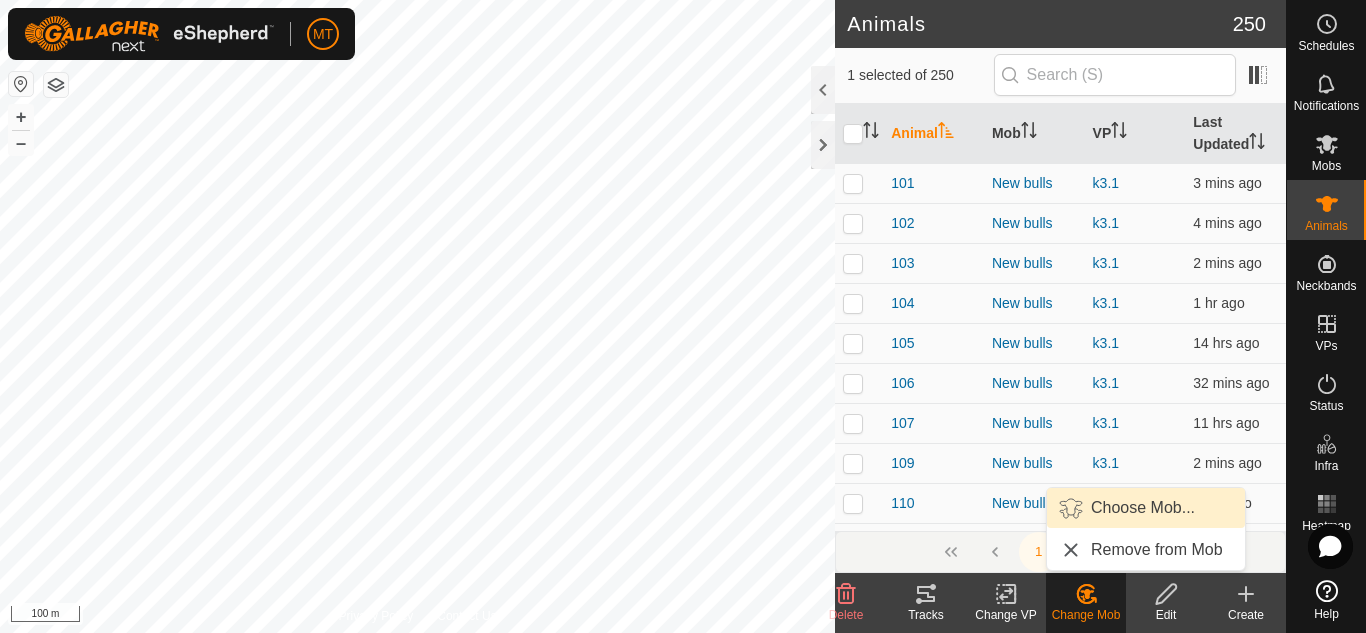 click on "Choose Mob..." at bounding box center (1146, 508) 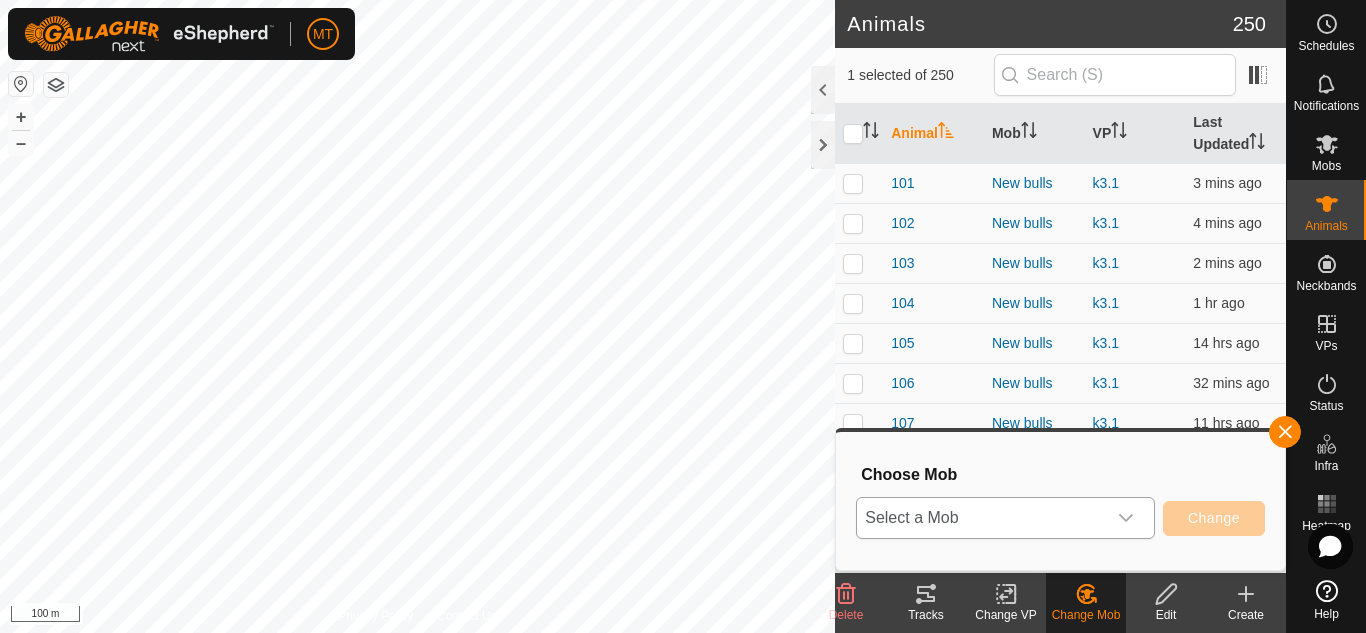 click on "Select a Mob" at bounding box center (981, 518) 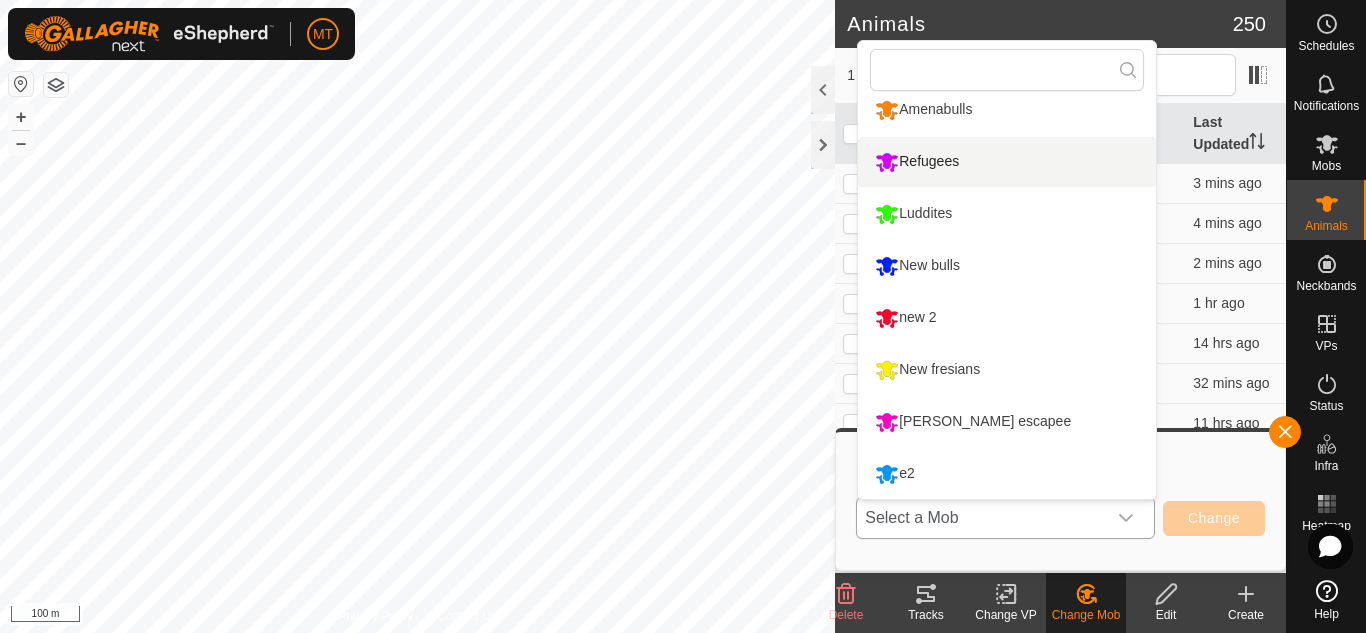 scroll, scrollTop: 0, scrollLeft: 0, axis: both 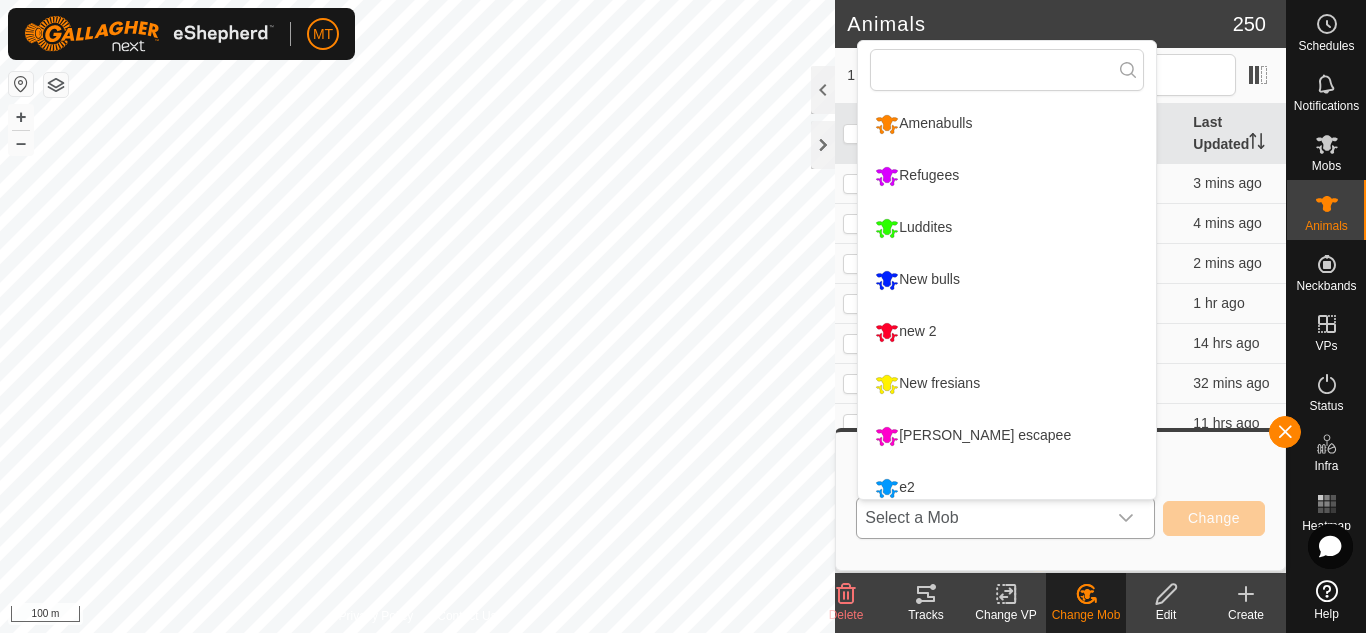 click on "Amenabulls" at bounding box center (1007, 124) 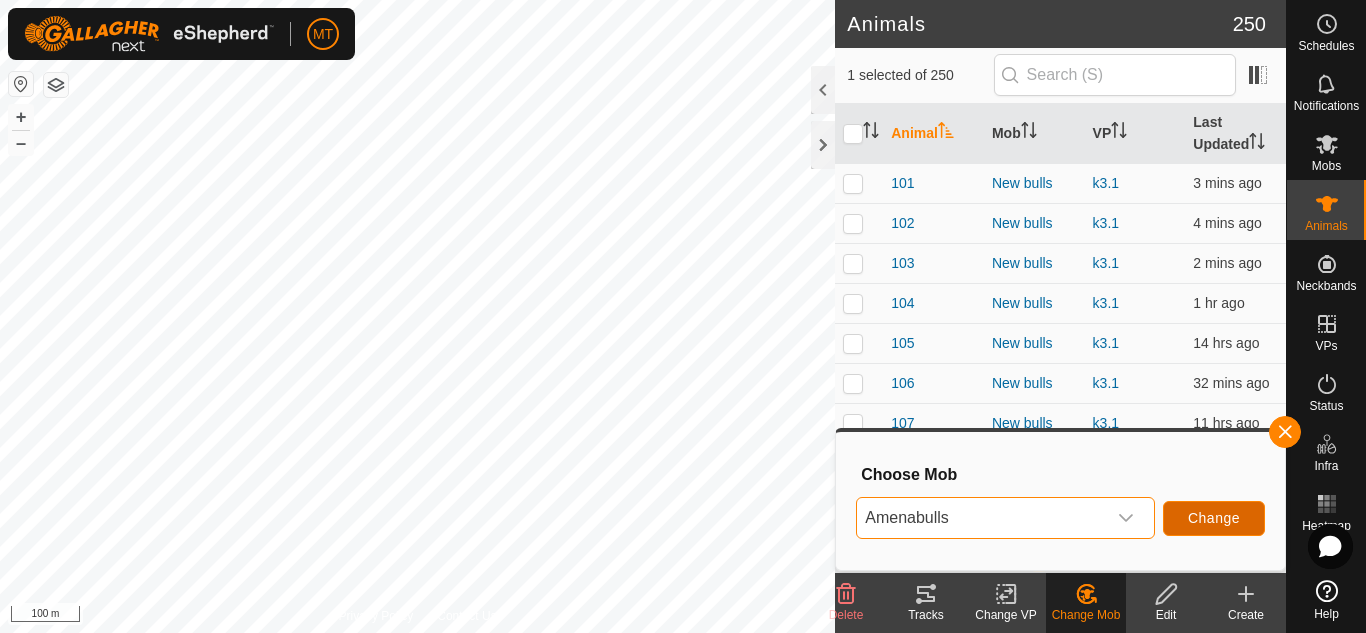 click on "Change" at bounding box center [1214, 518] 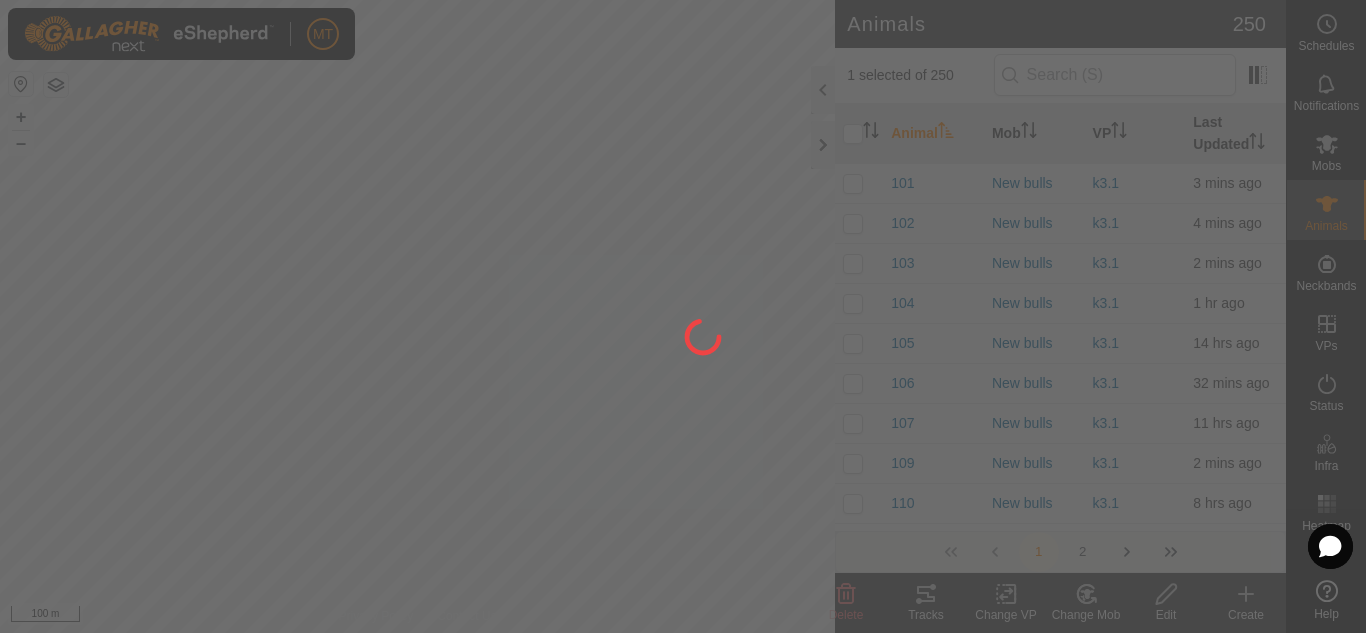 checkbox on "false" 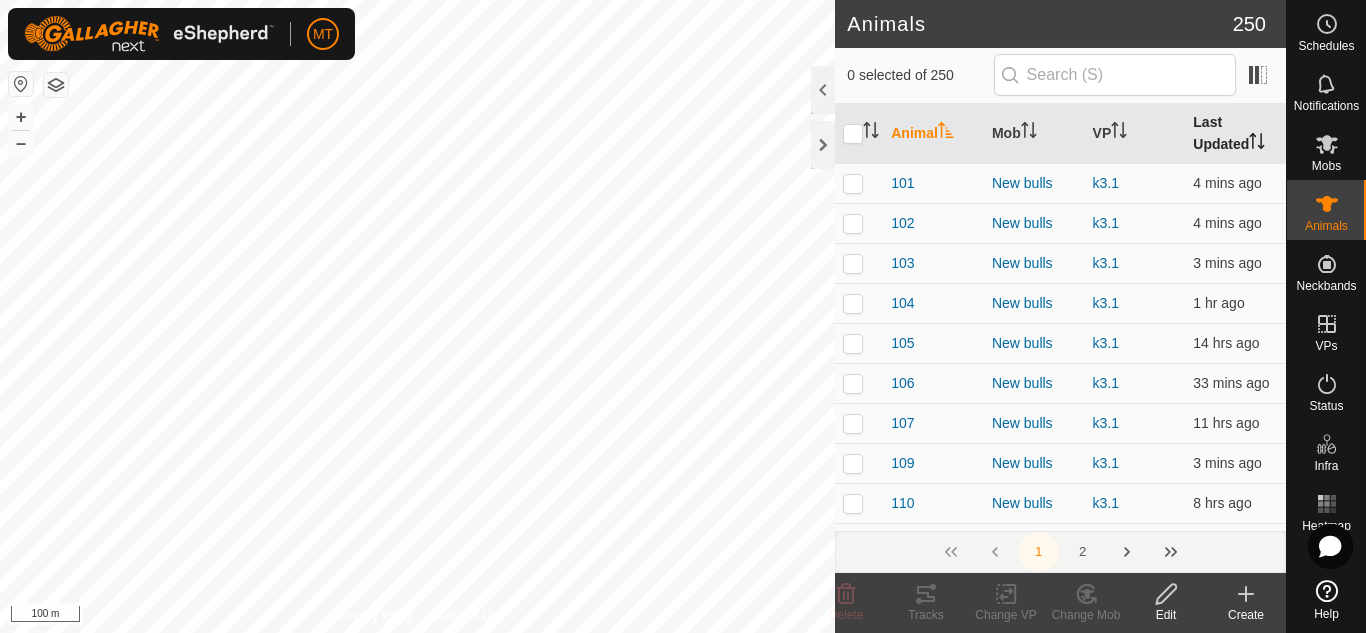 click 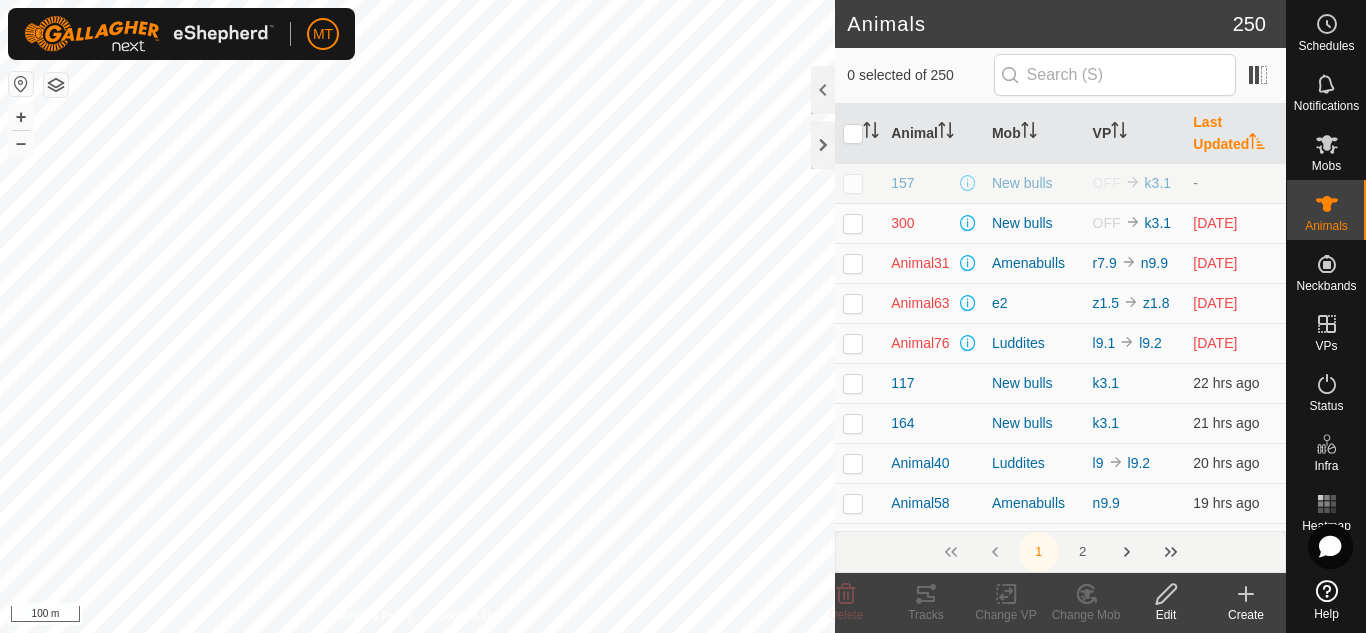click at bounding box center [853, 183] 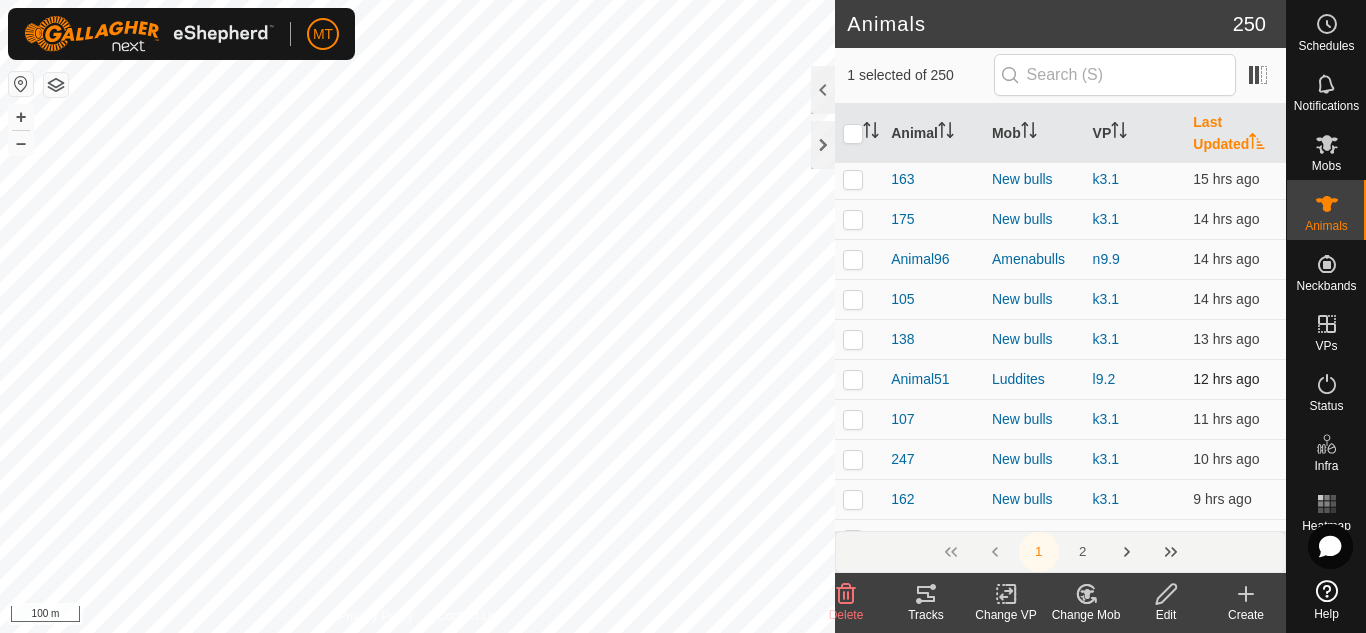 scroll, scrollTop: 610, scrollLeft: 0, axis: vertical 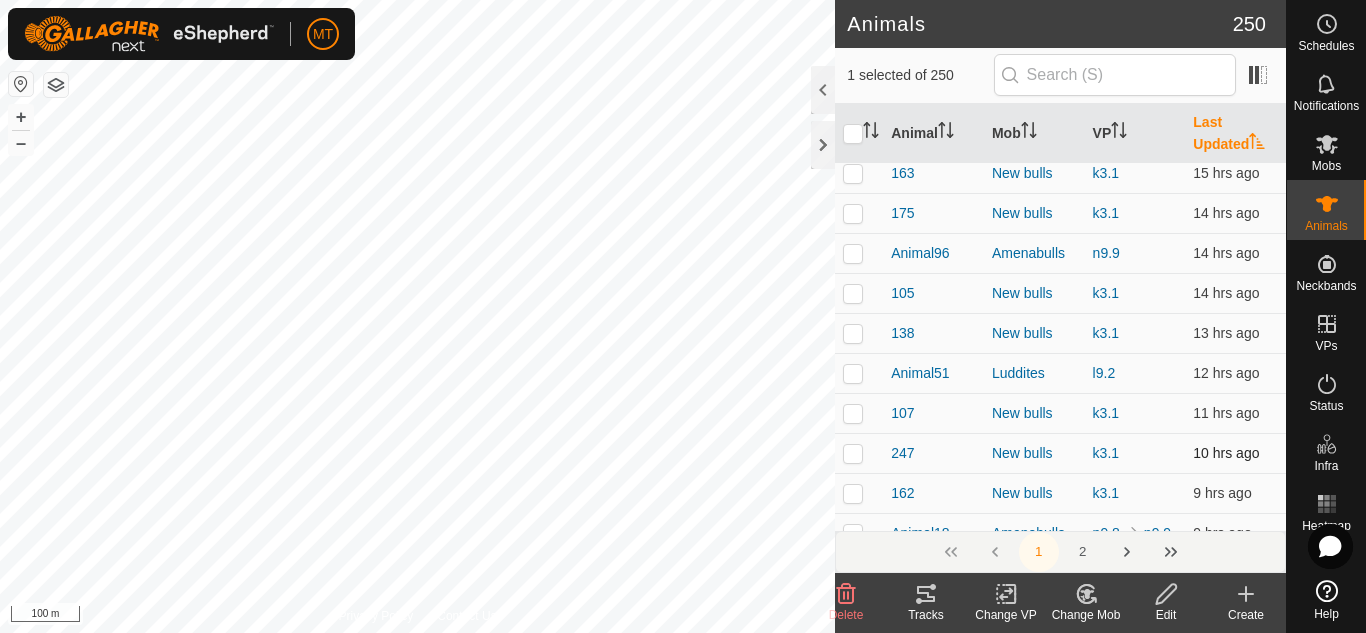 click at bounding box center (853, 453) 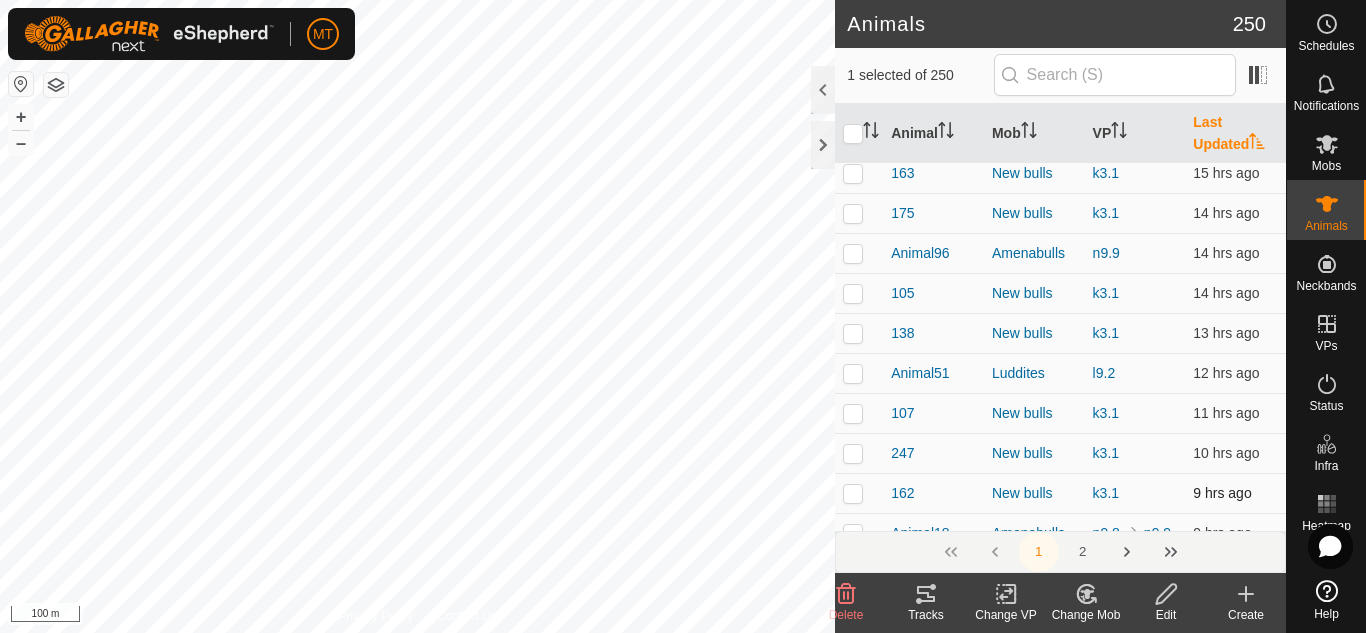 checkbox on "true" 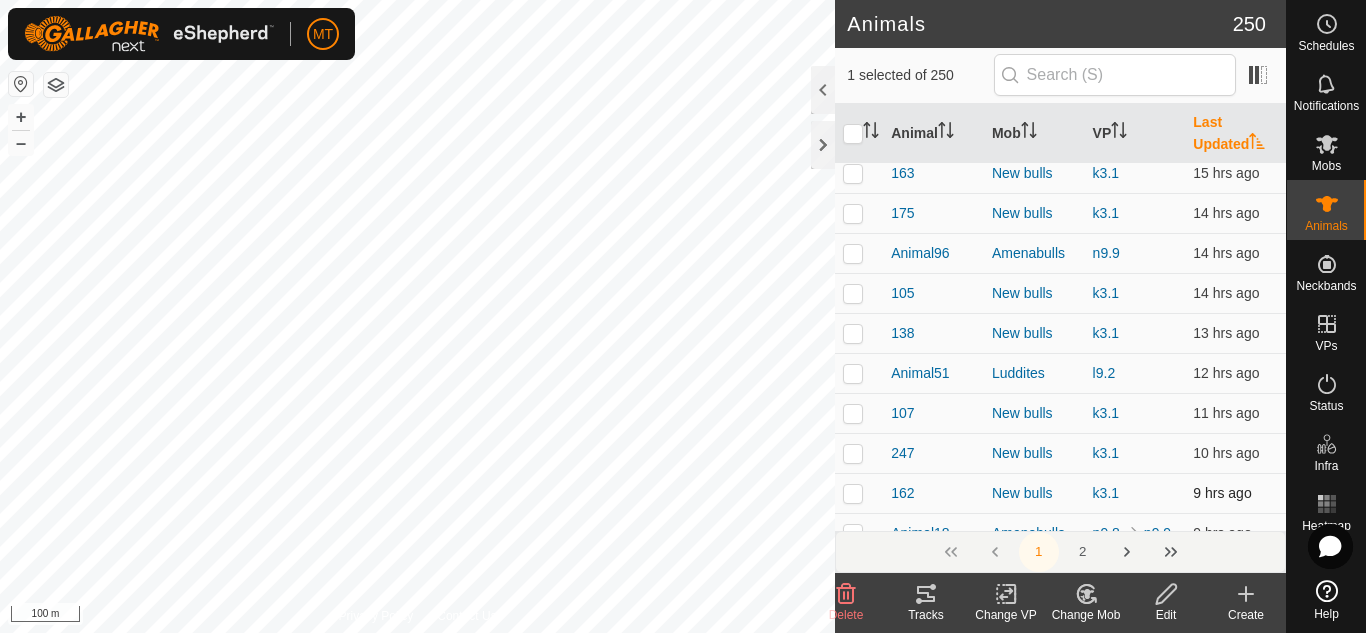 checkbox on "true" 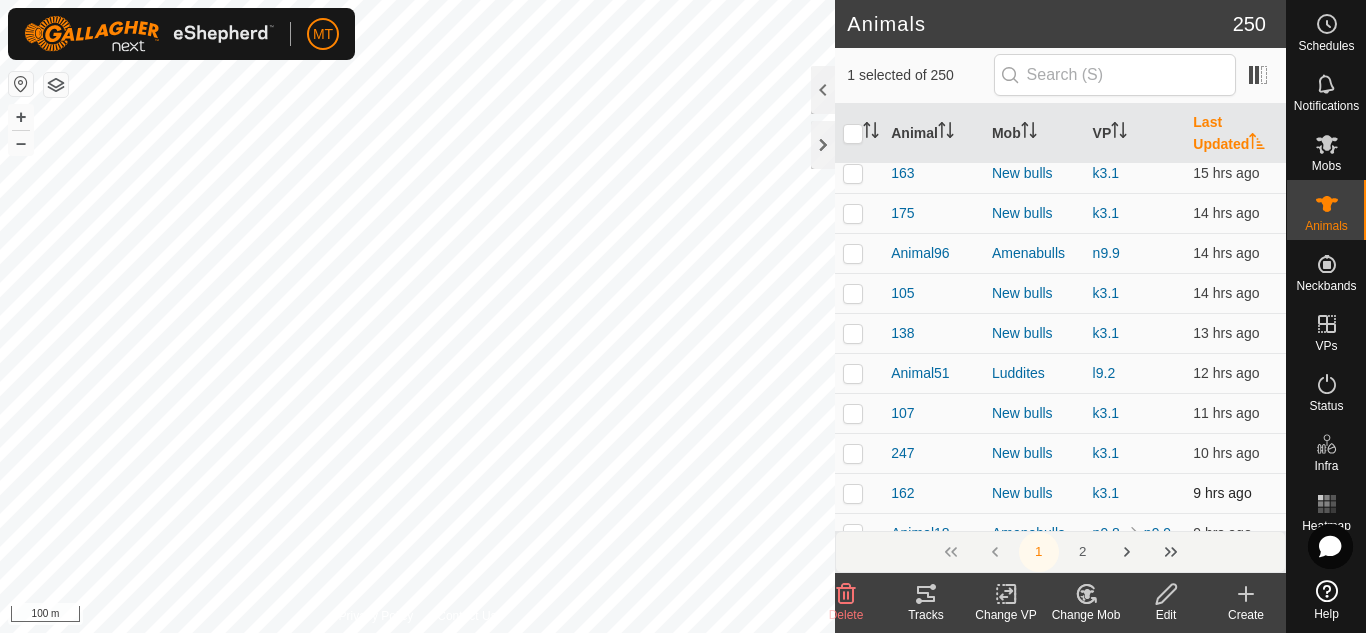 checkbox on "true" 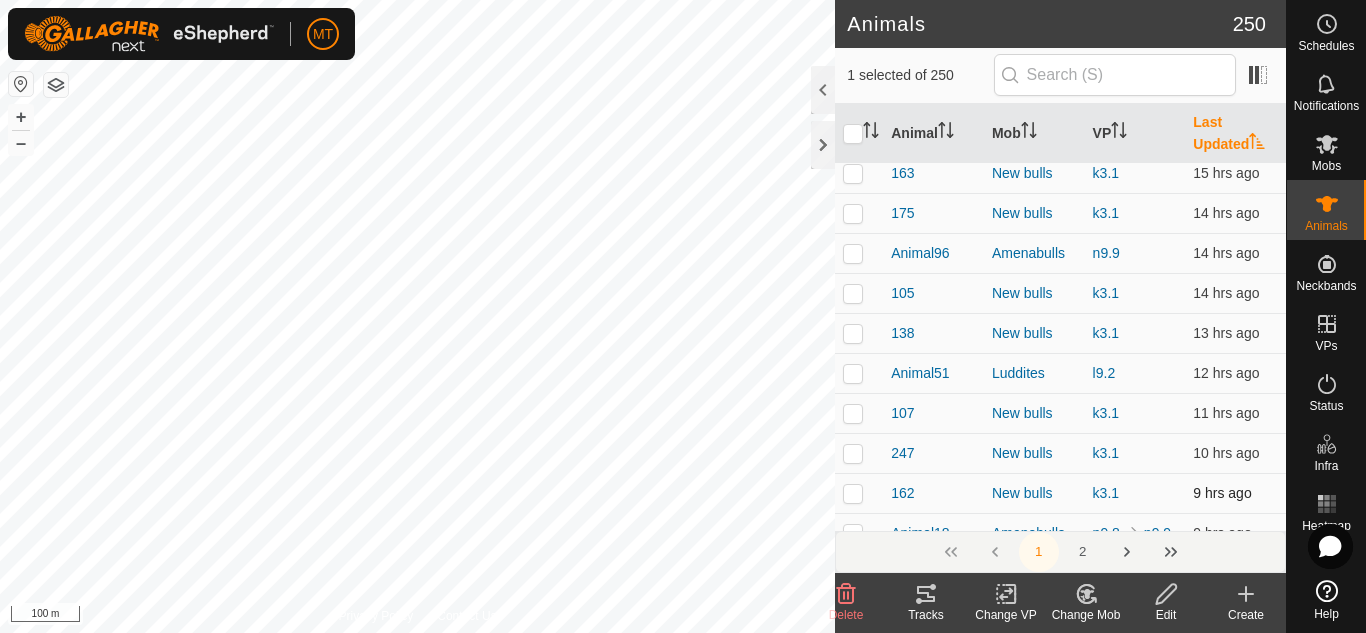 checkbox on "true" 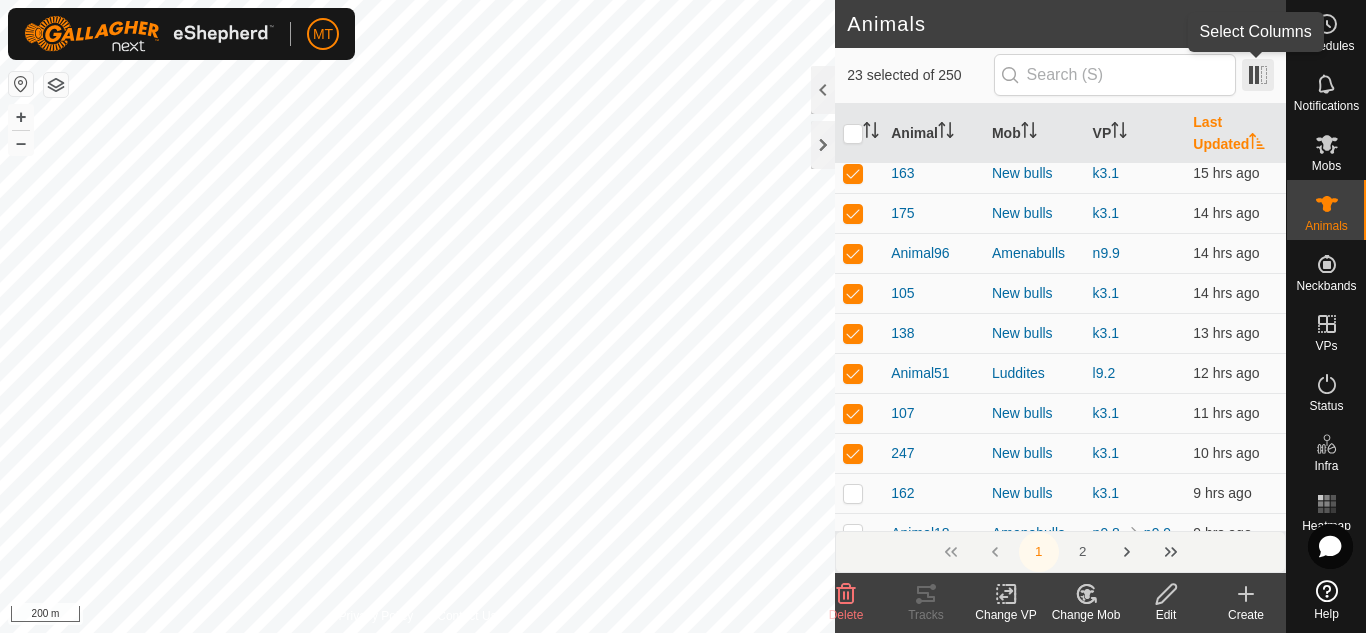 click at bounding box center [1258, 75] 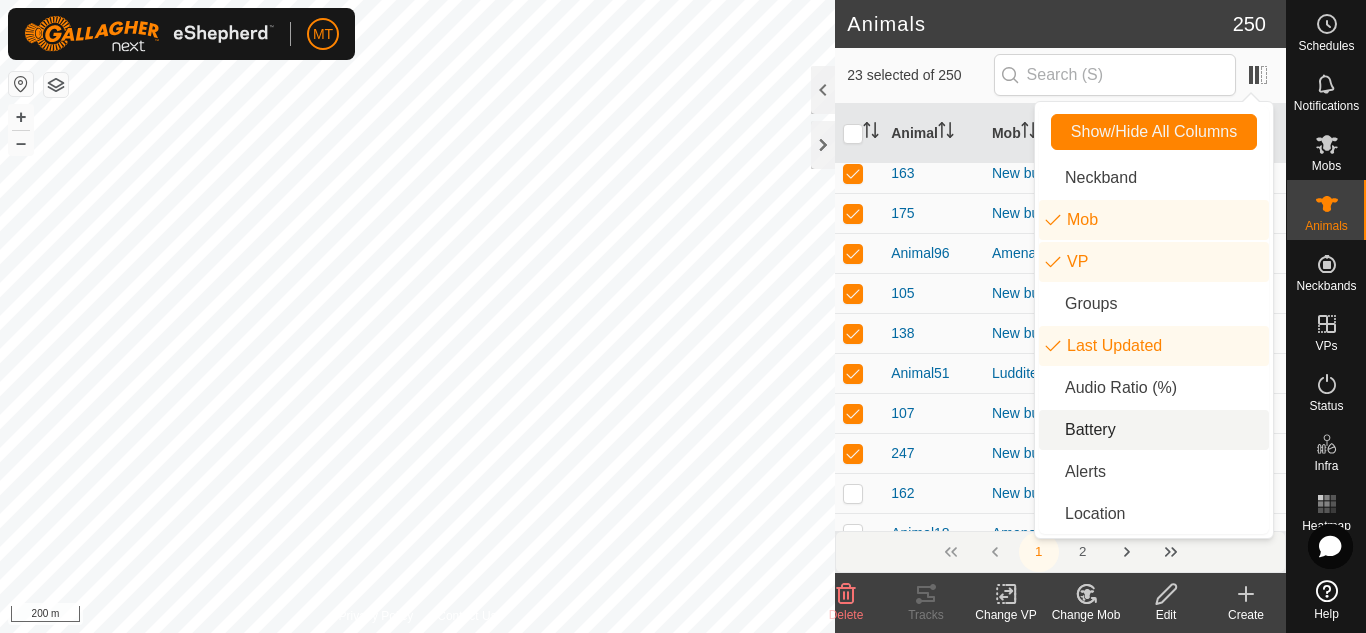 click on "Battery" at bounding box center [1154, 430] 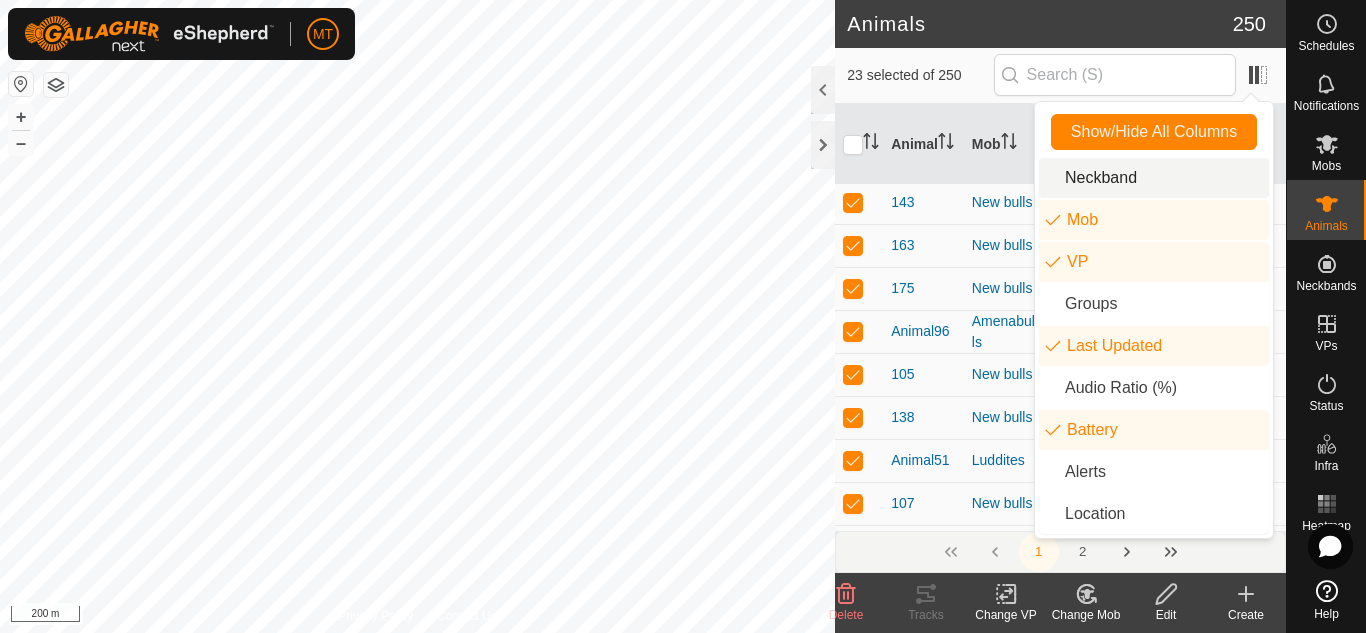 click on "Animals" 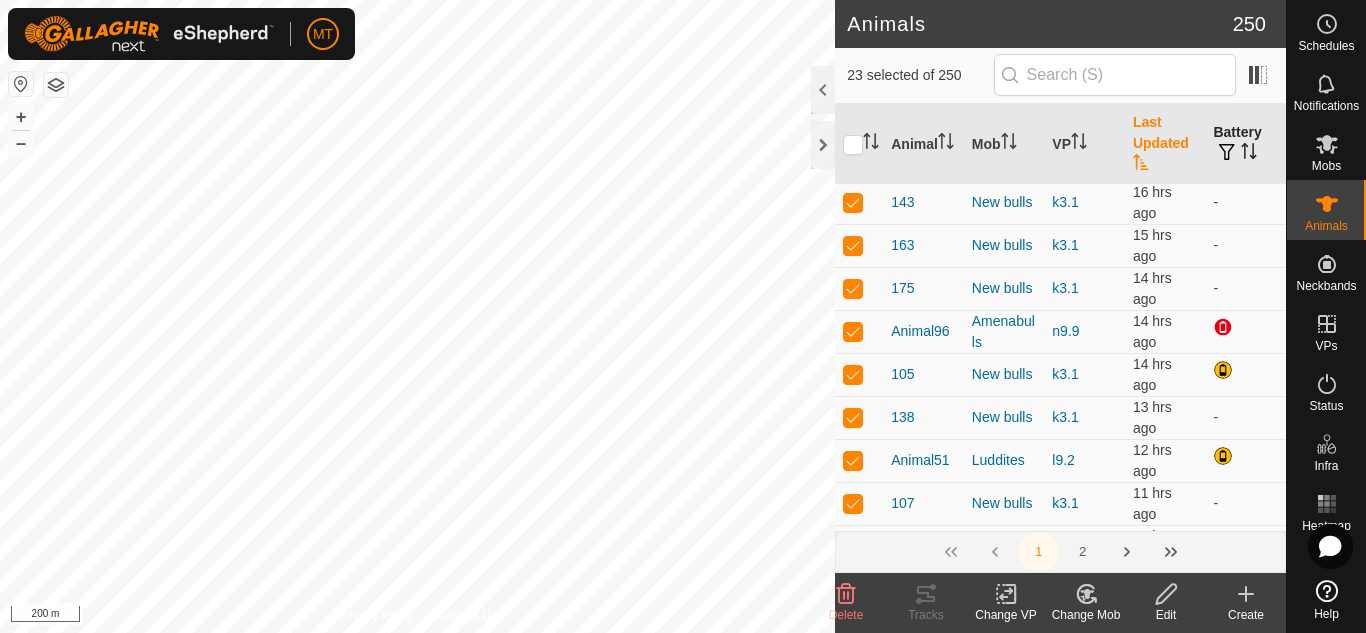 click 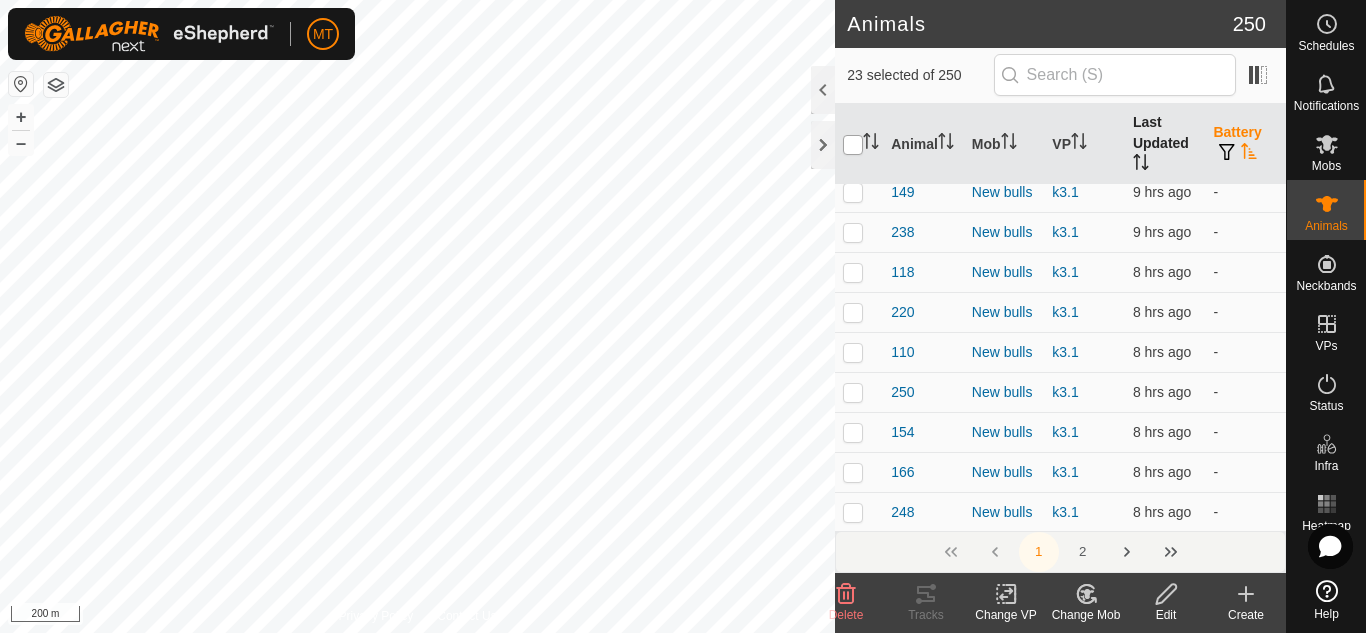 click at bounding box center (853, 145) 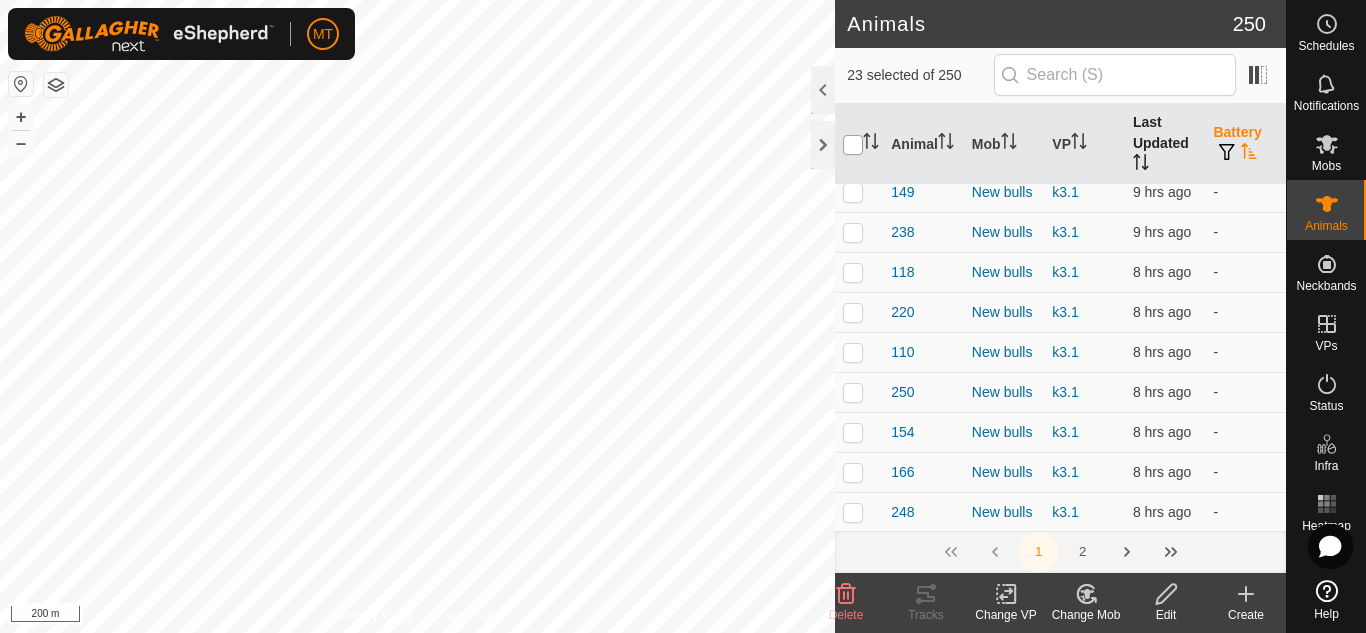 checkbox on "true" 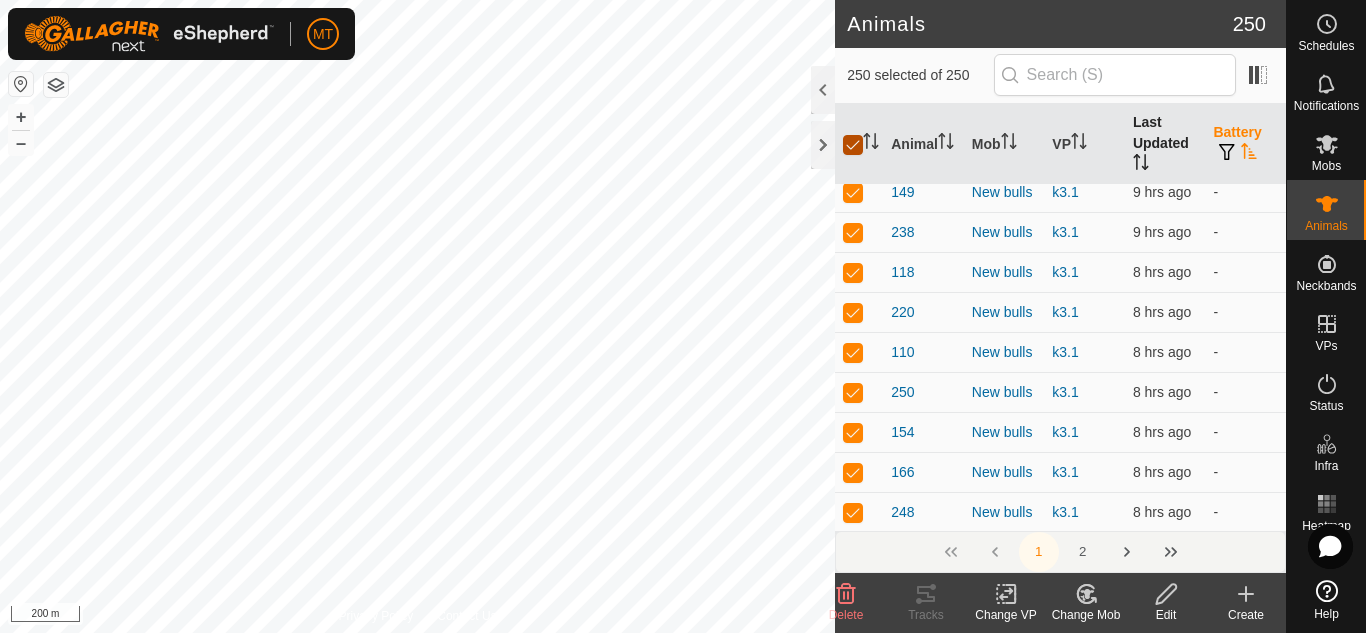 checkbox on "true" 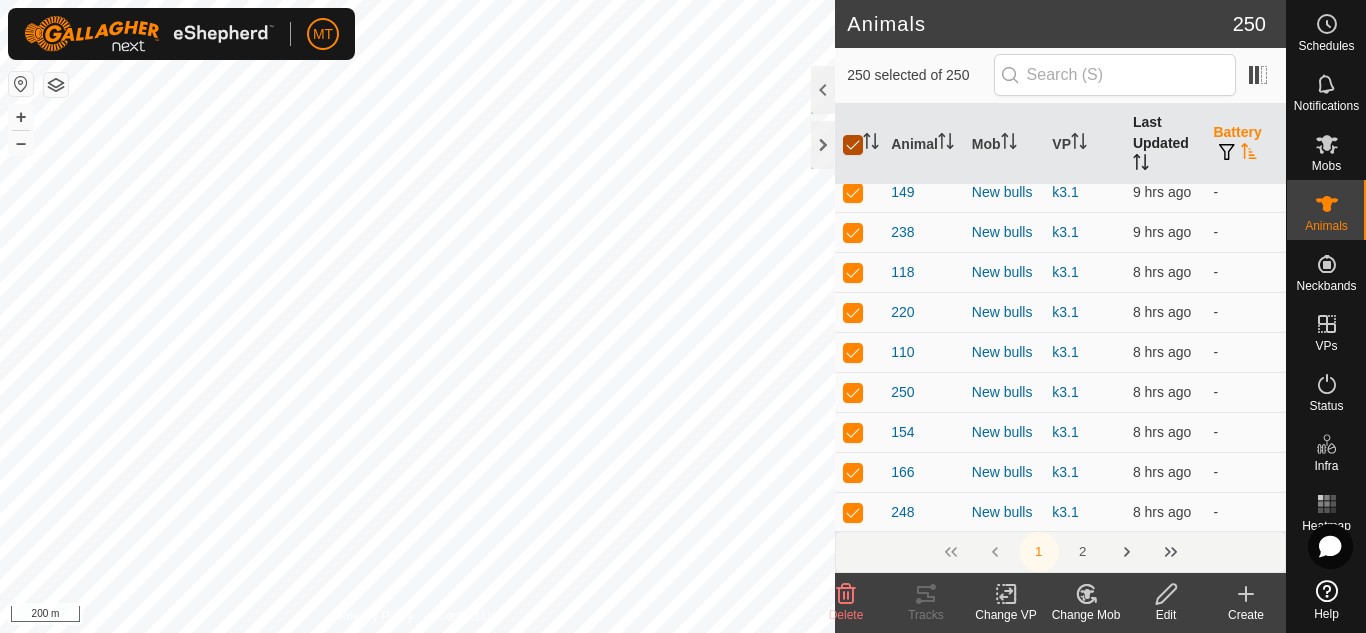 checkbox on "true" 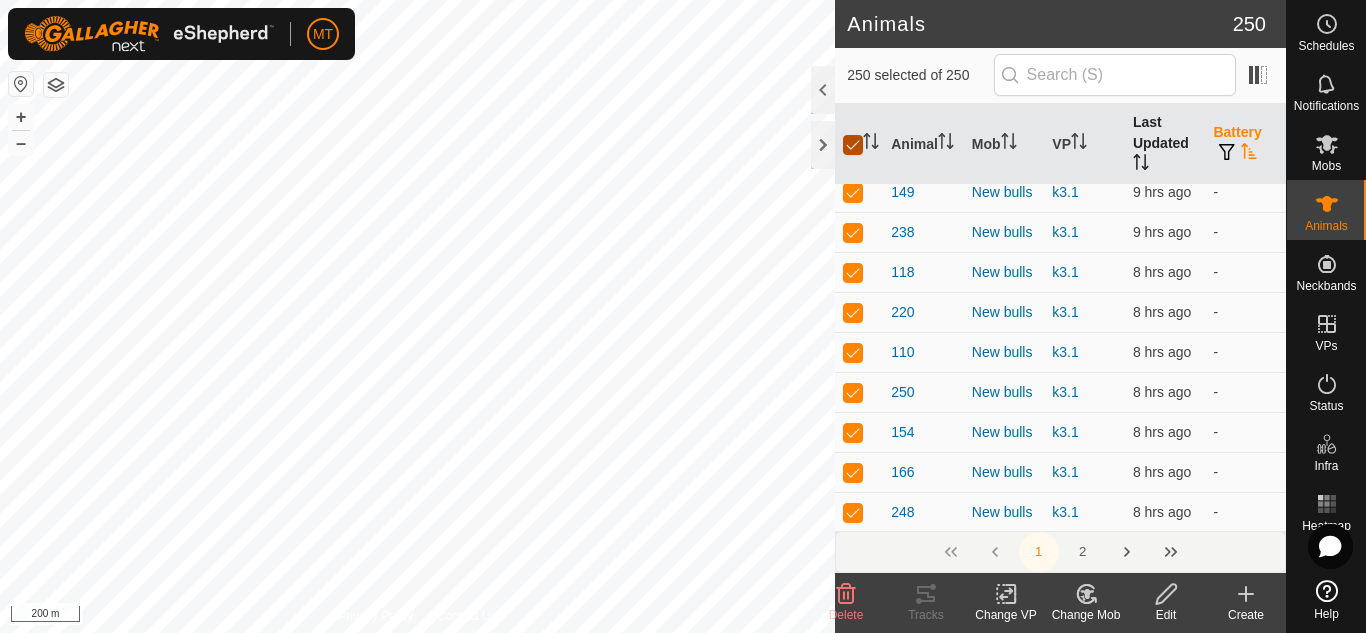 checkbox on "true" 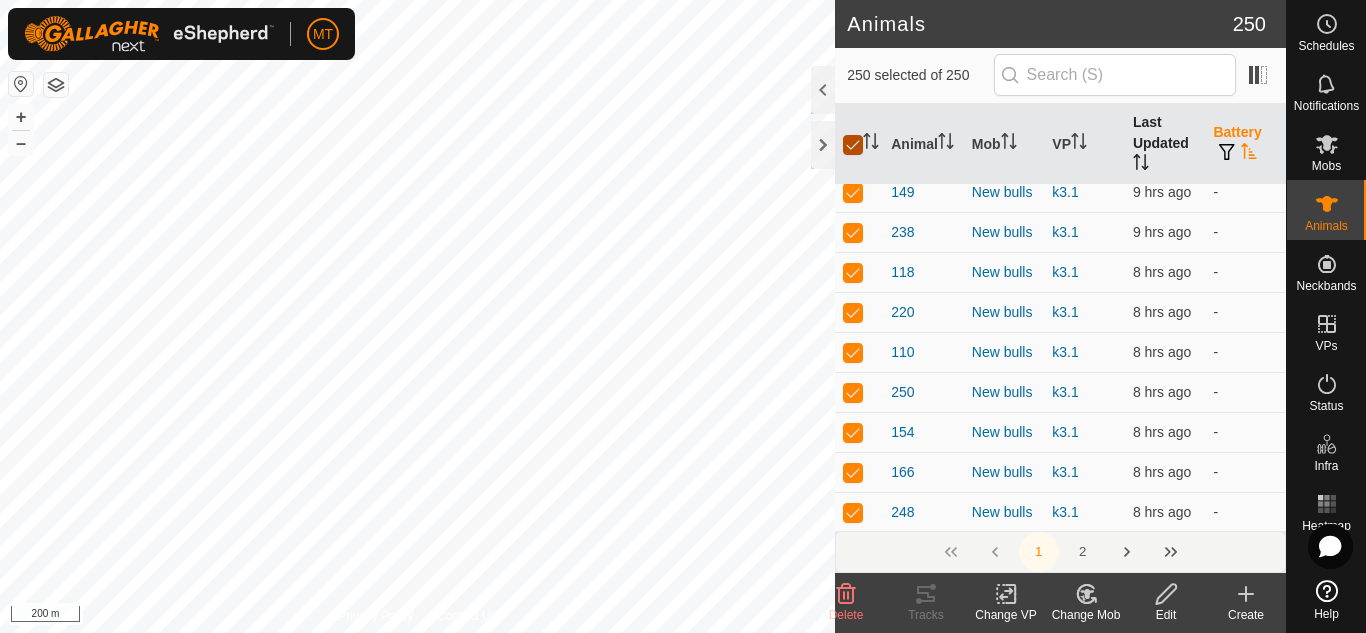checkbox on "true" 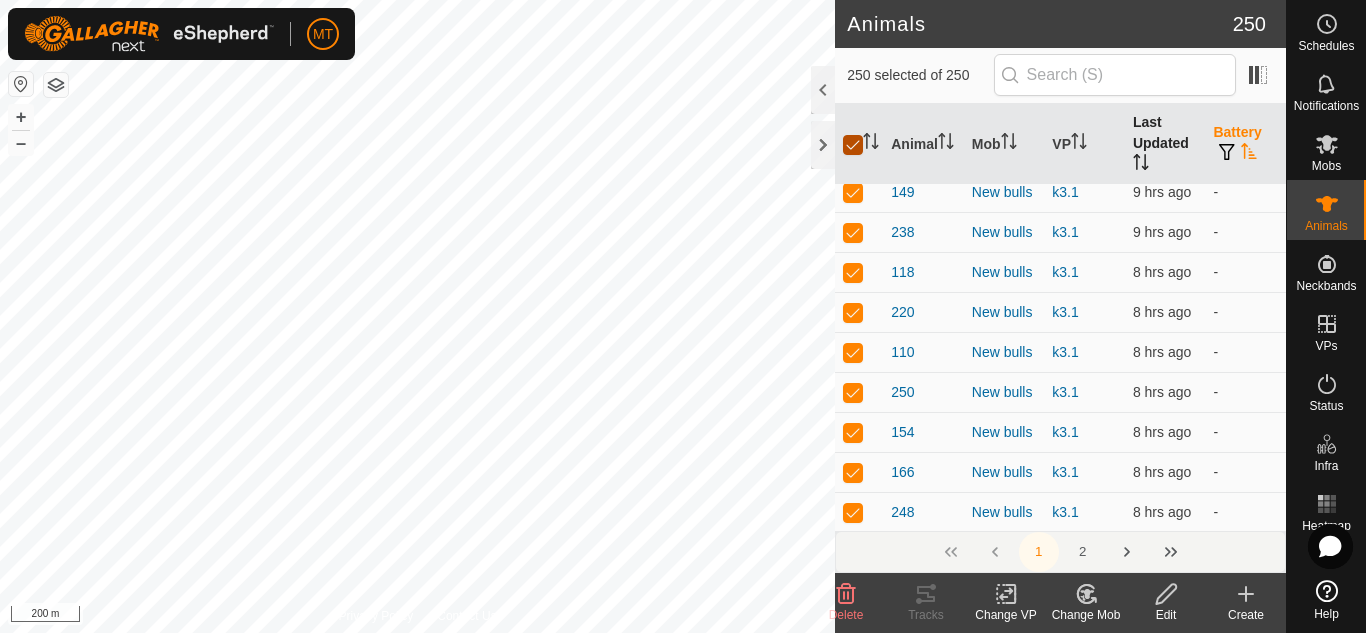 checkbox on "true" 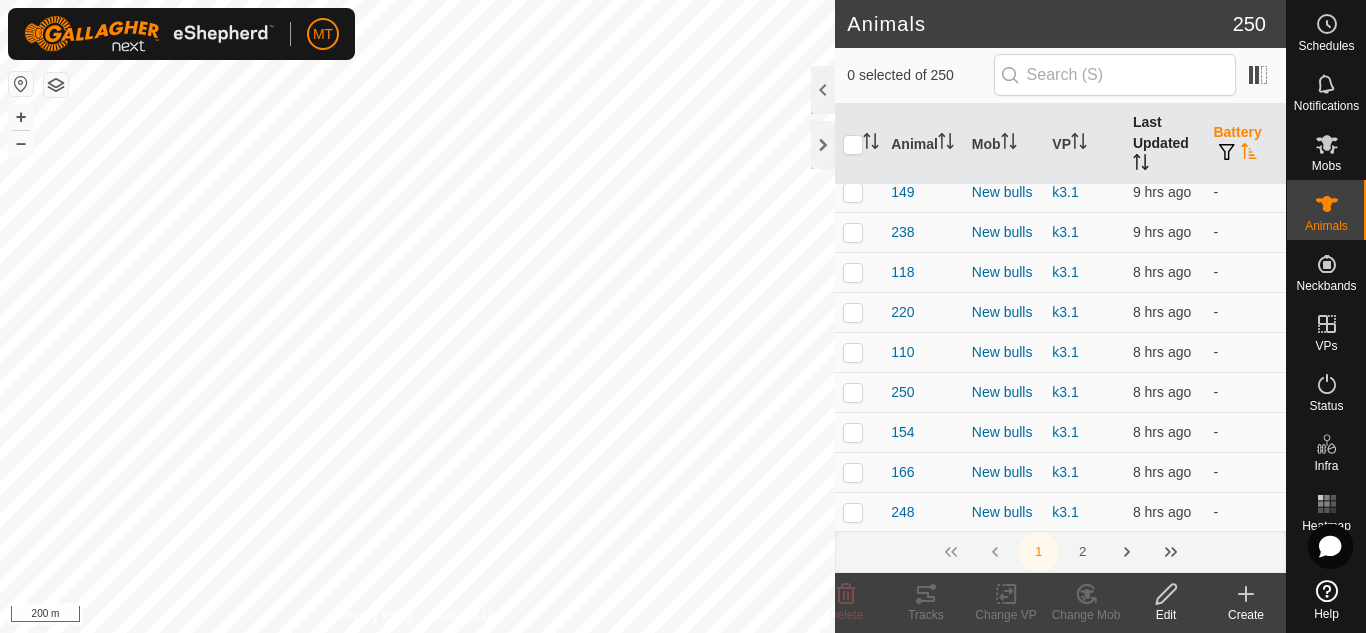 scroll, scrollTop: 0, scrollLeft: 0, axis: both 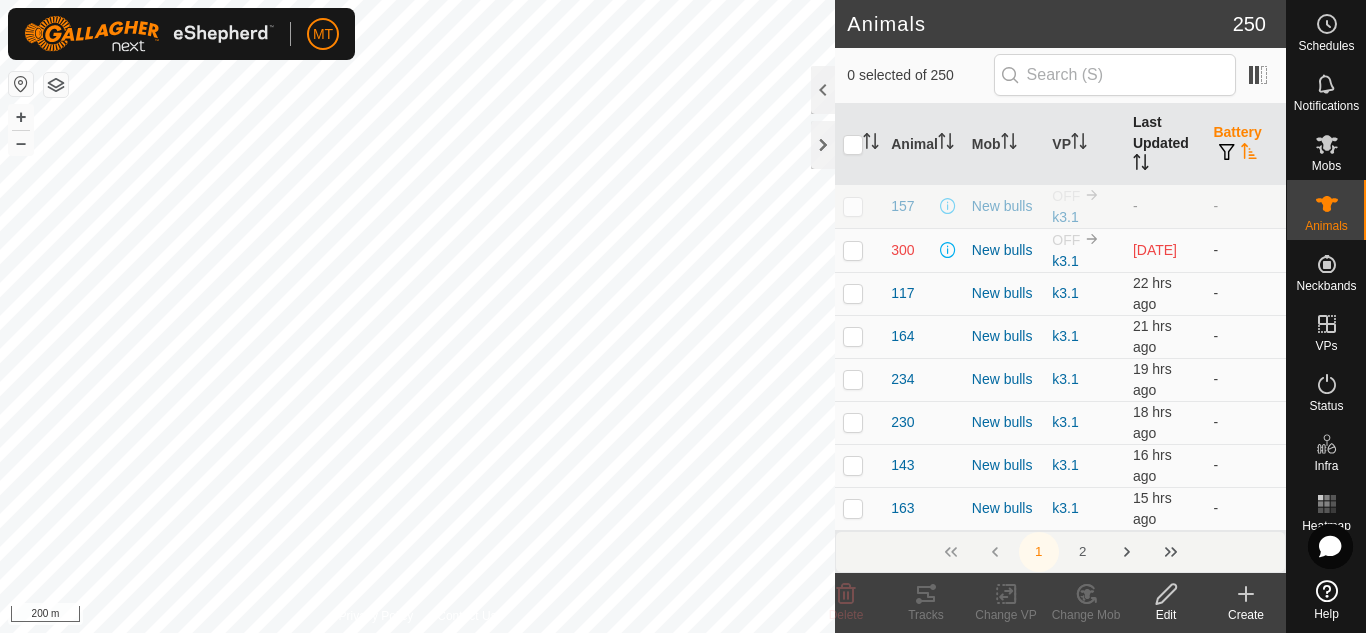 click 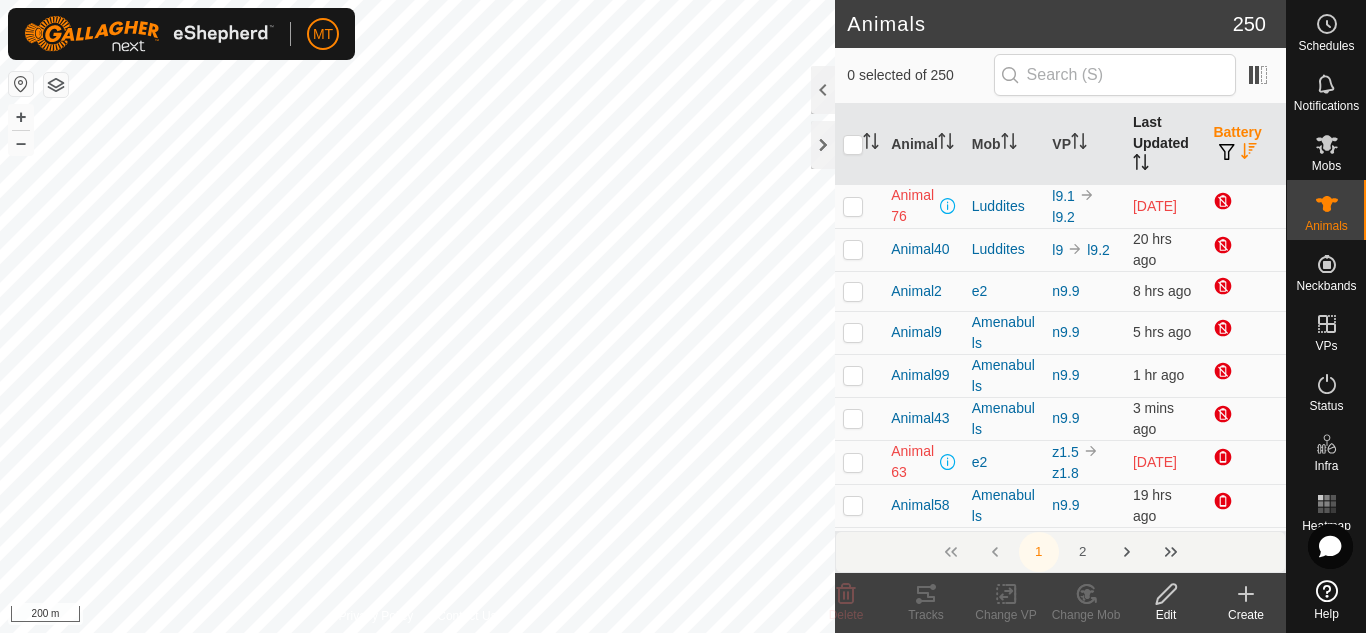 click at bounding box center (853, 206) 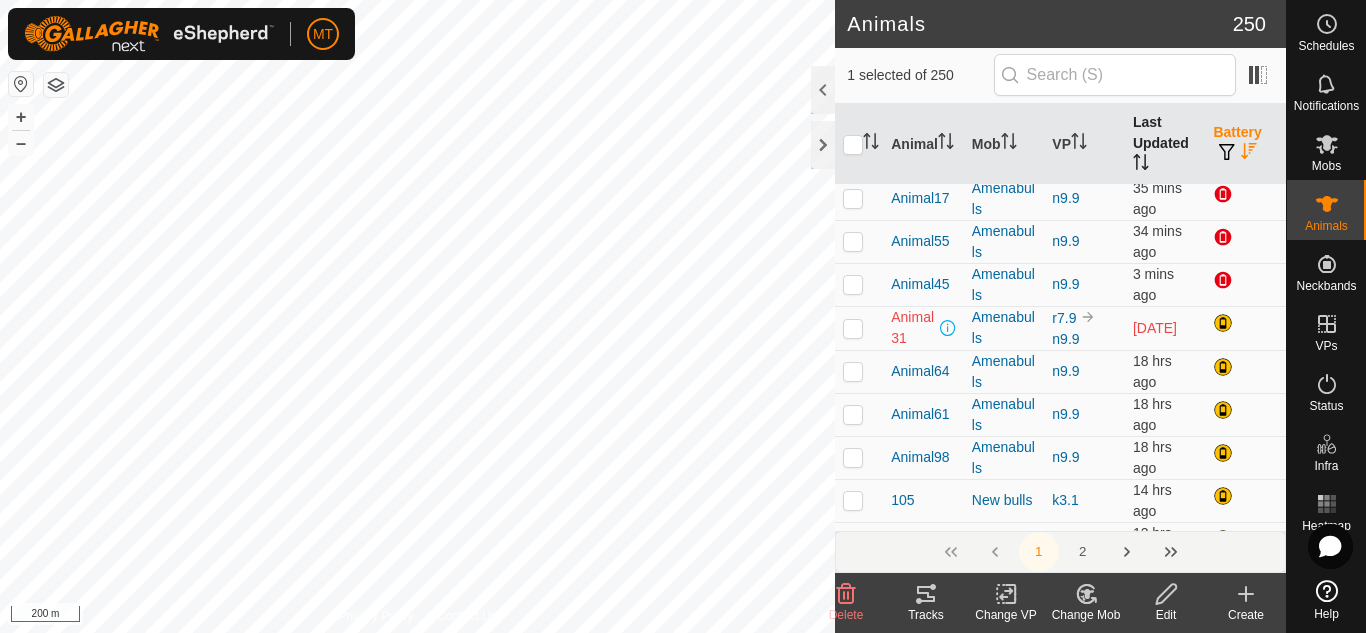 scroll, scrollTop: 641, scrollLeft: 0, axis: vertical 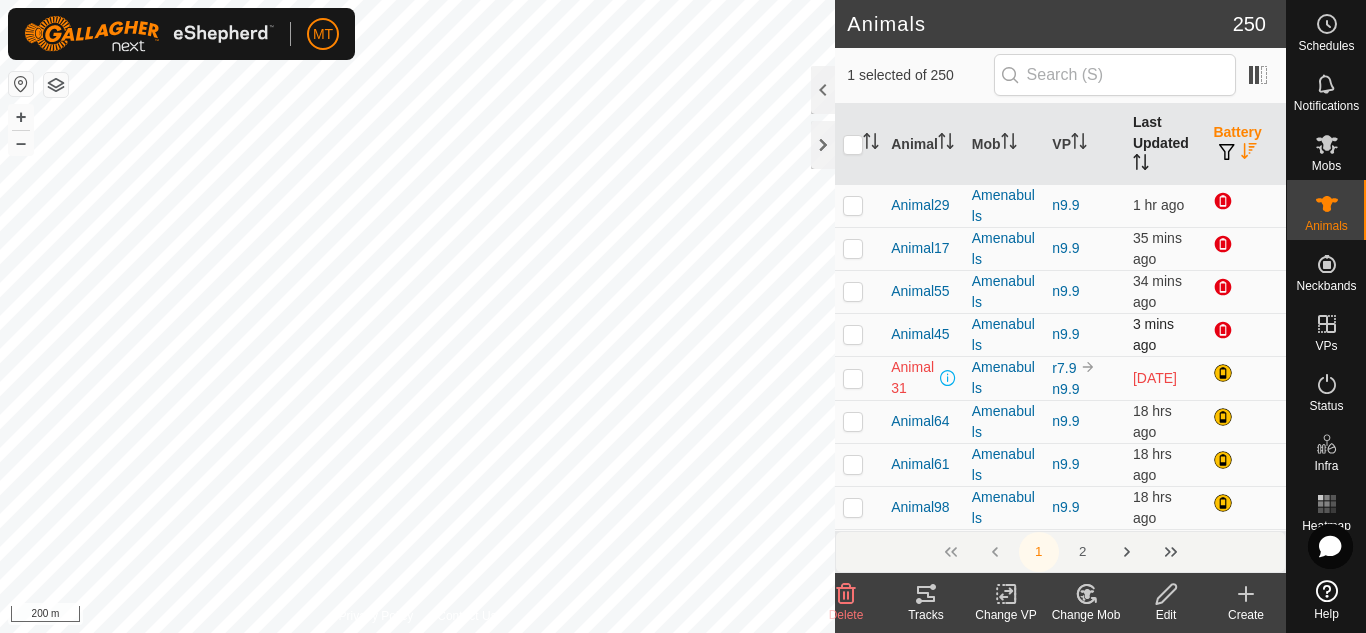click at bounding box center [853, 334] 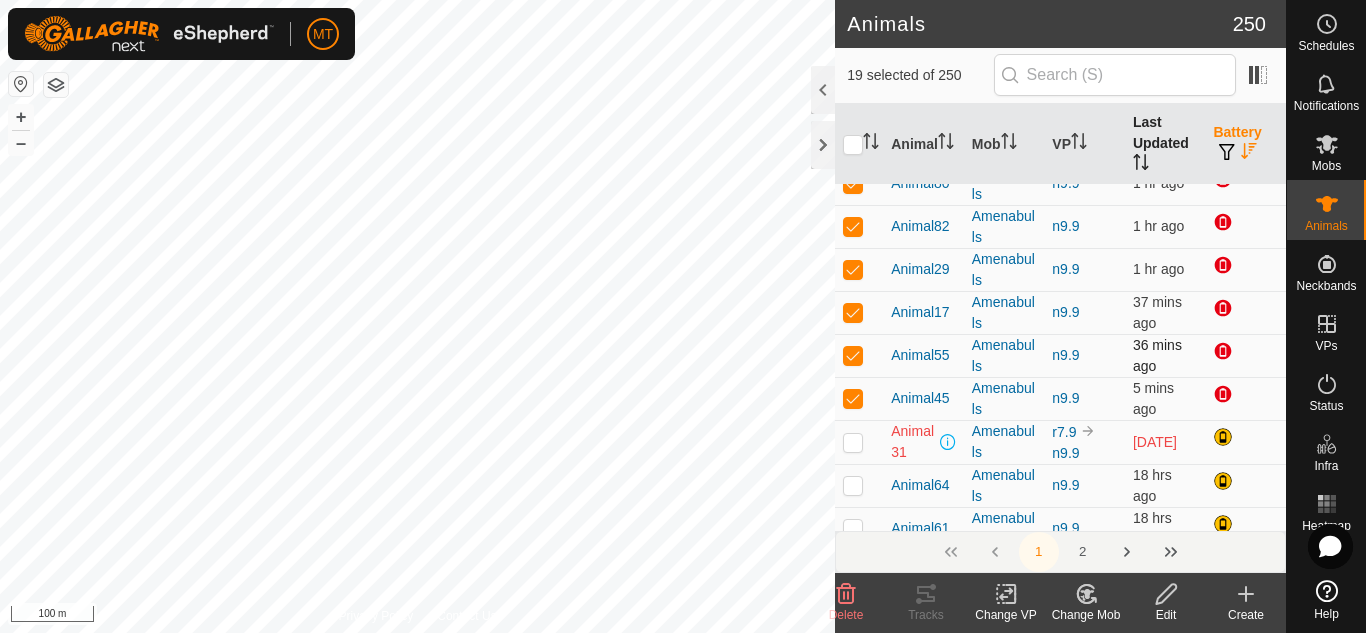 scroll, scrollTop: 634, scrollLeft: 0, axis: vertical 